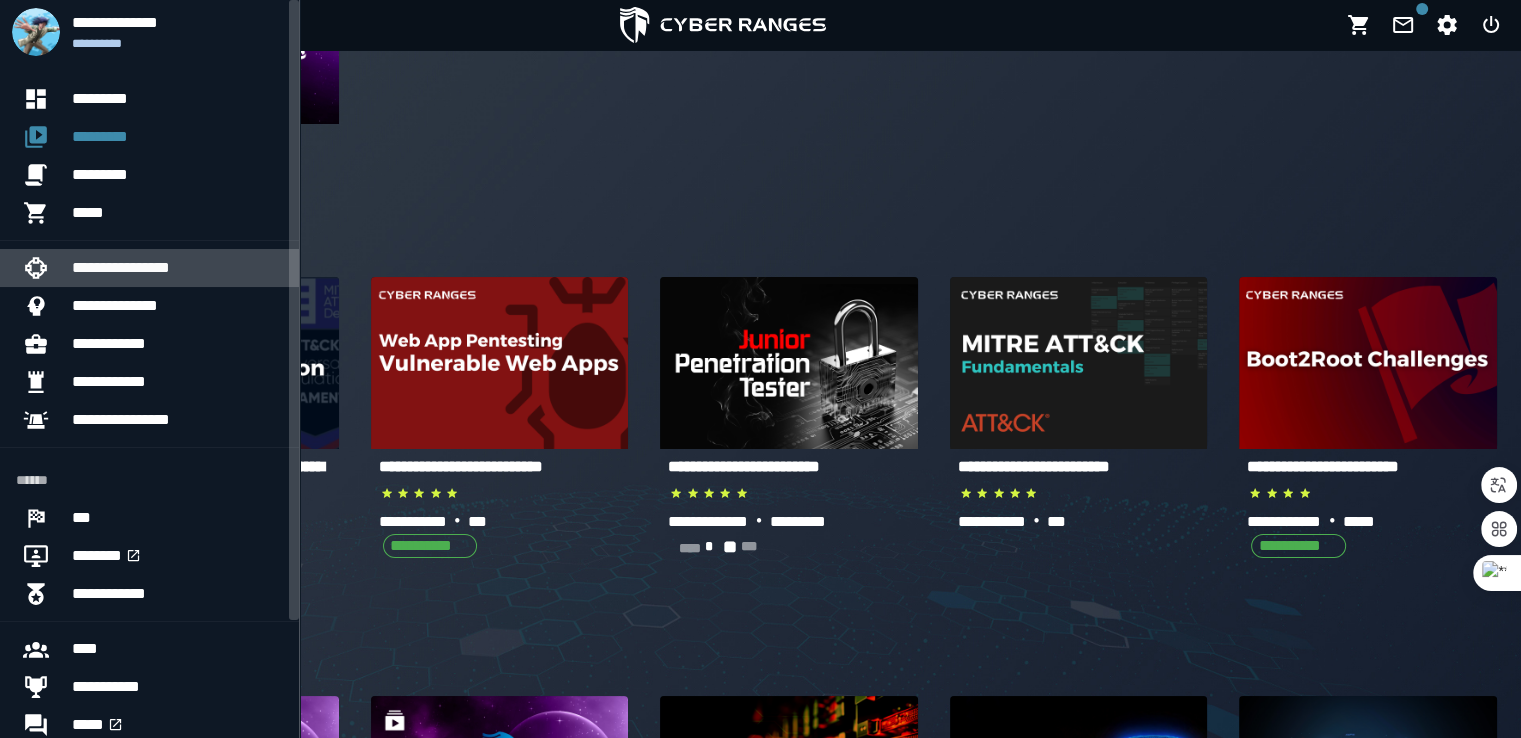 click on "**********" at bounding box center (177, 268) 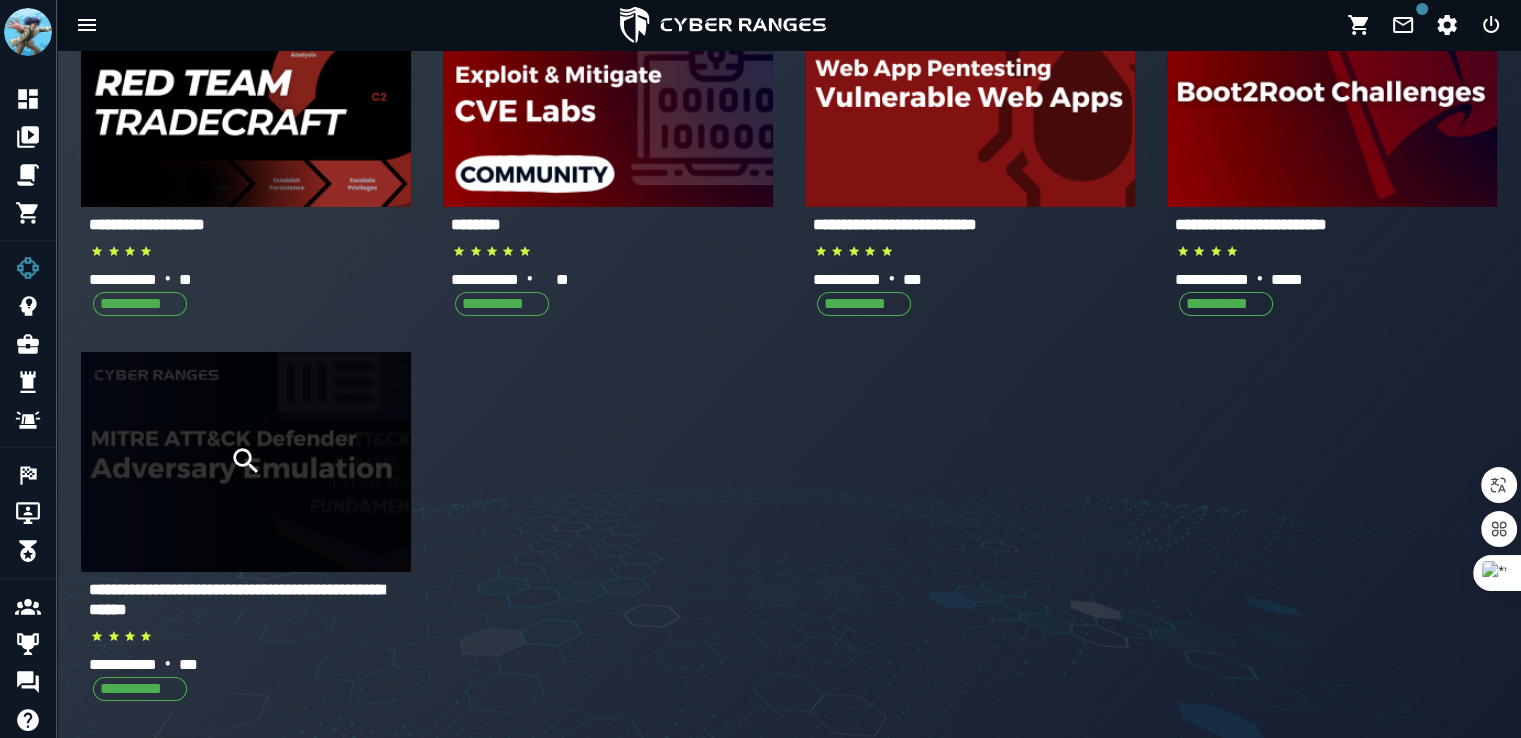scroll, scrollTop: 0, scrollLeft: 0, axis: both 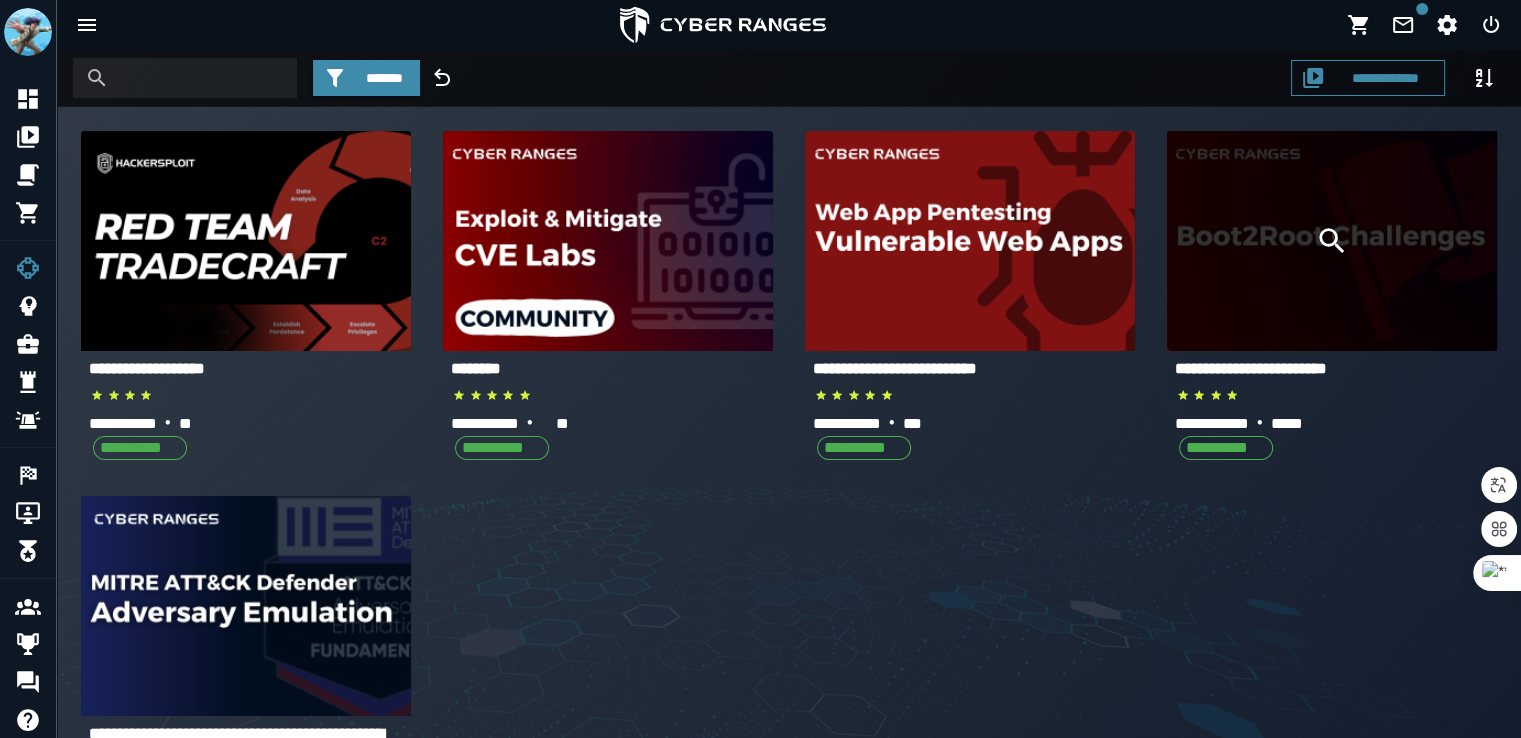 click 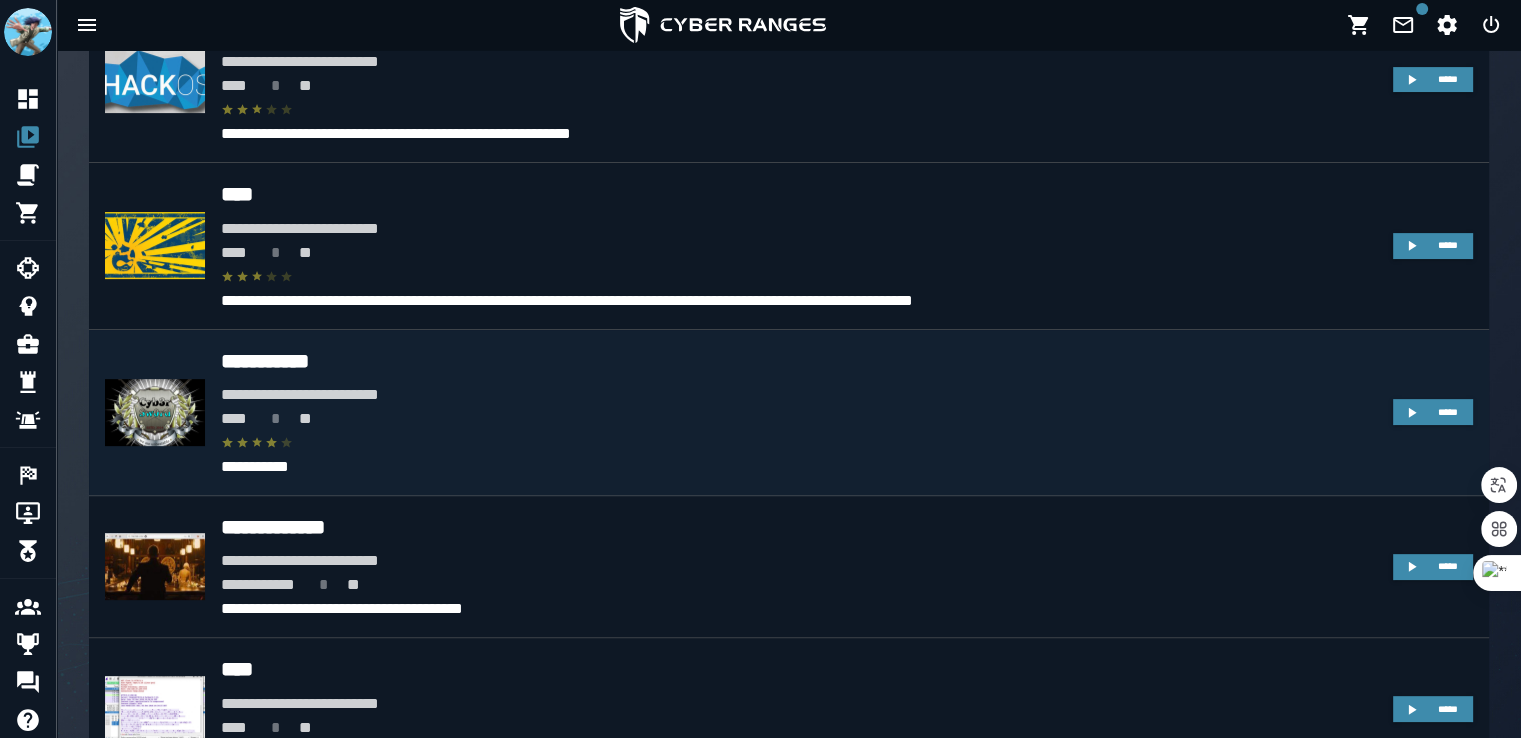scroll, scrollTop: 800, scrollLeft: 0, axis: vertical 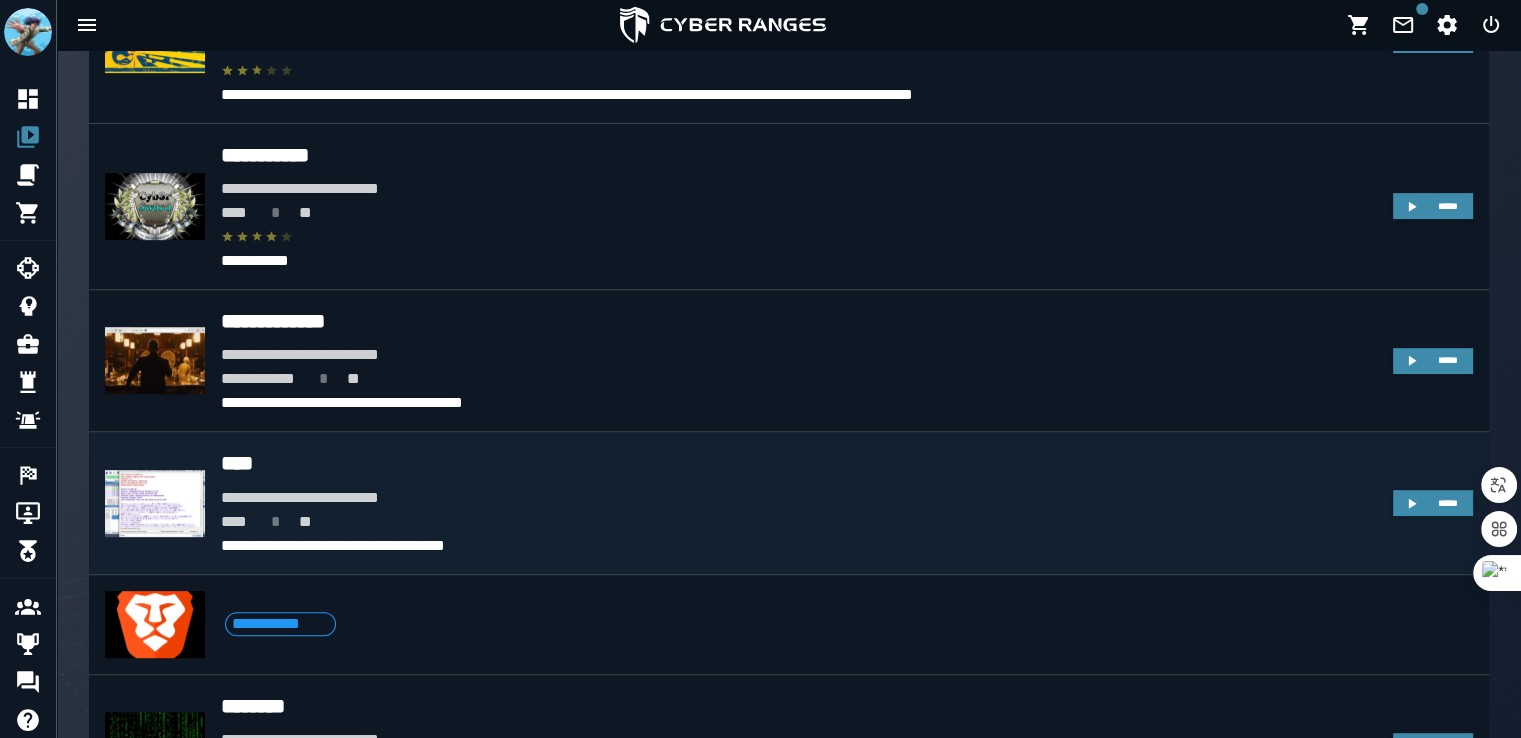 click on "**********" 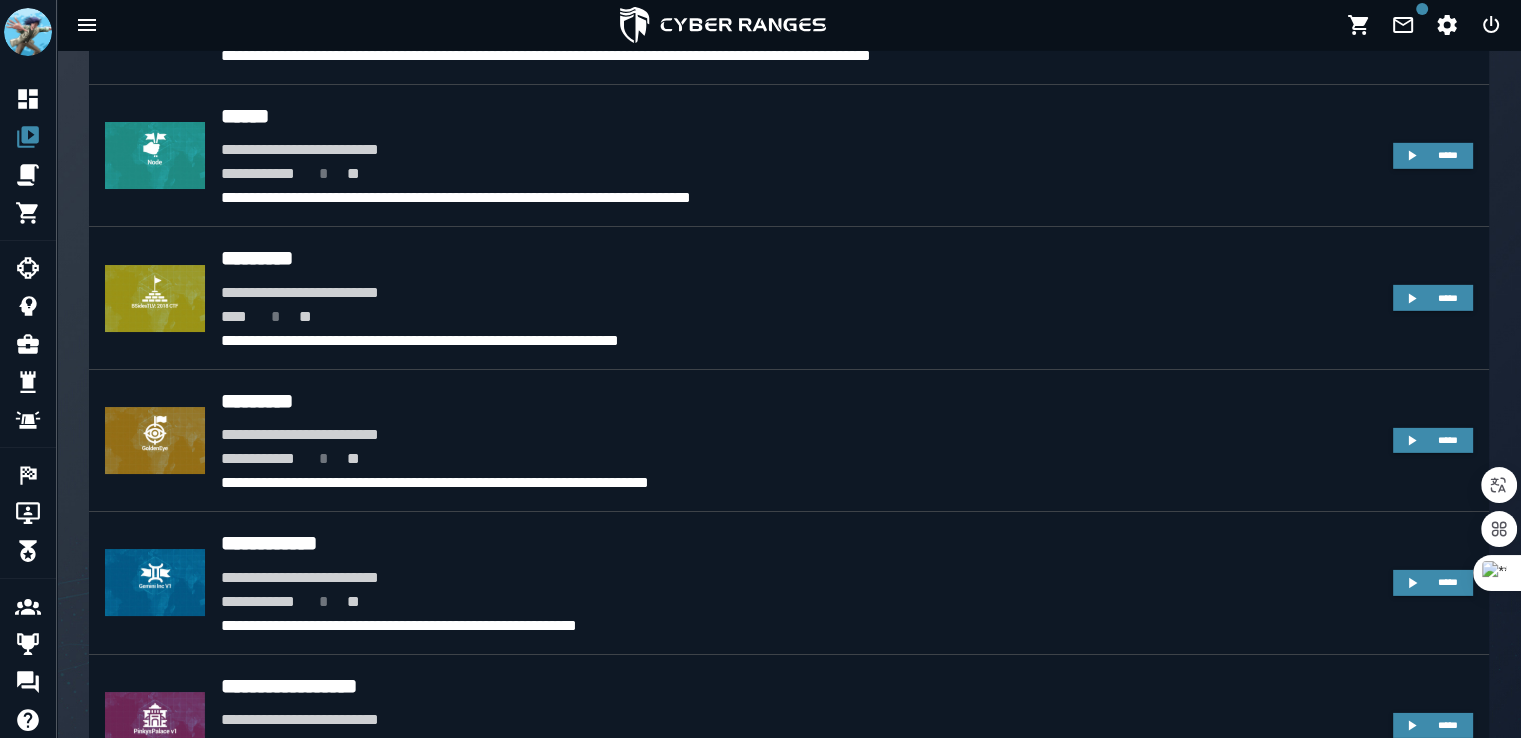 scroll, scrollTop: 6700, scrollLeft: 0, axis: vertical 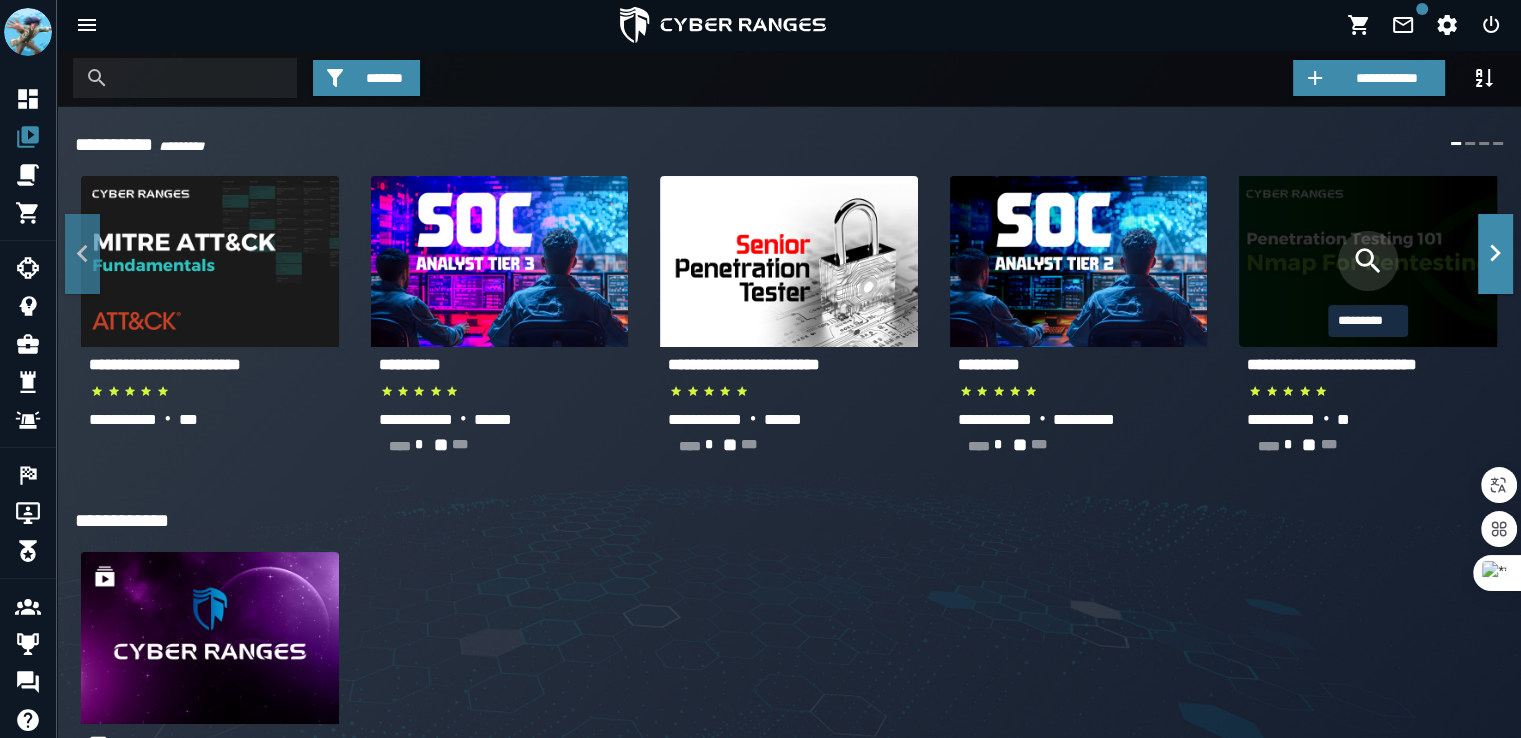 click at bounding box center [1368, 261] 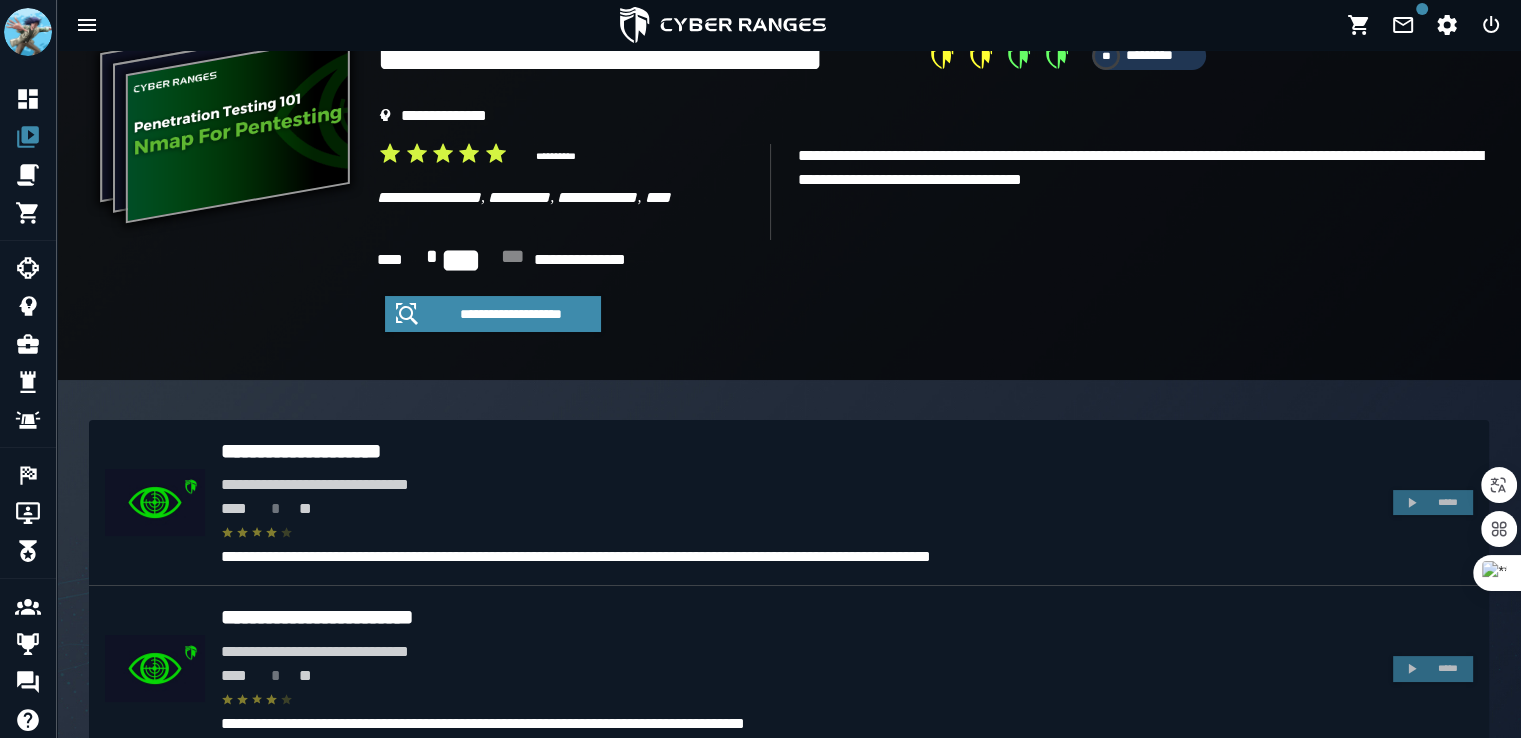 scroll, scrollTop: 0, scrollLeft: 0, axis: both 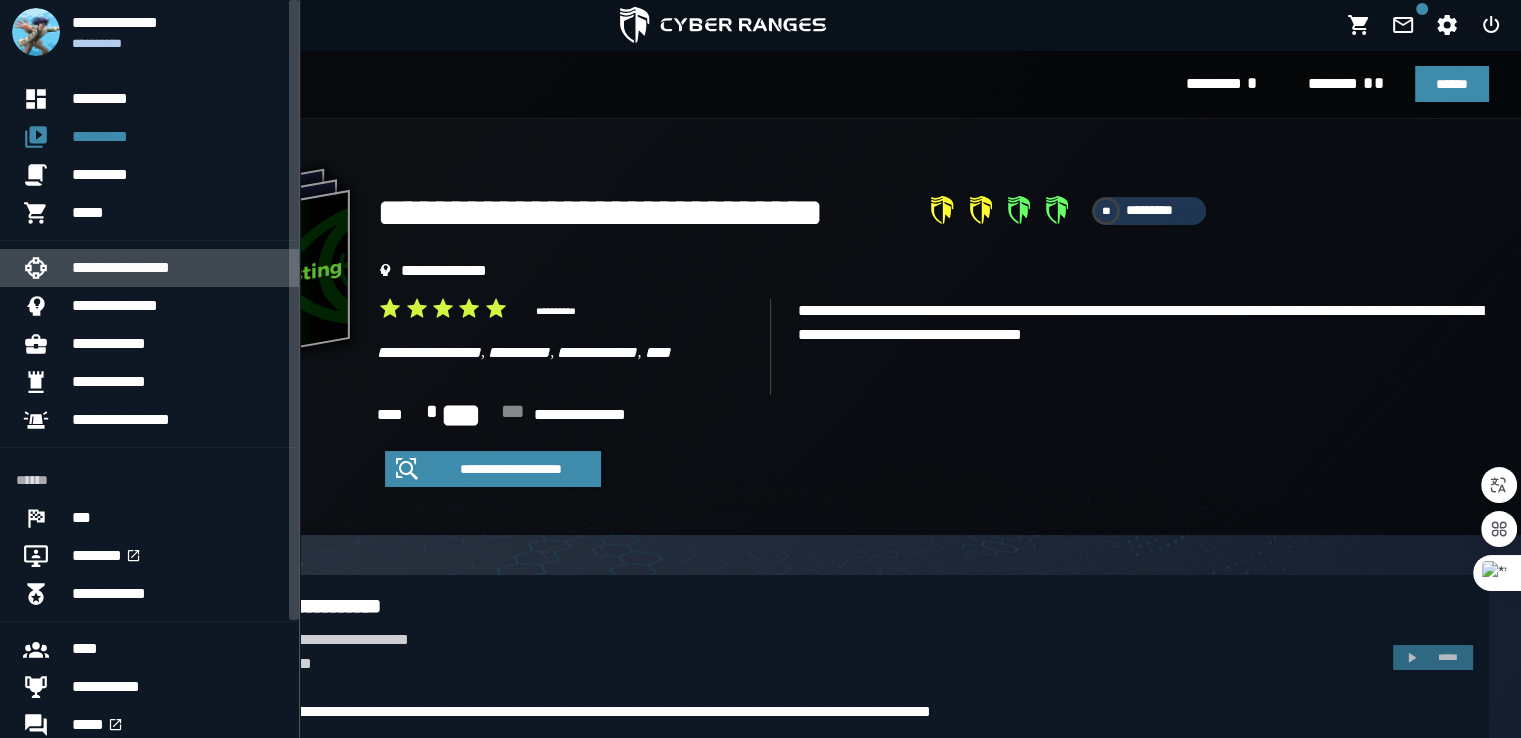 click on "**********" at bounding box center (177, 268) 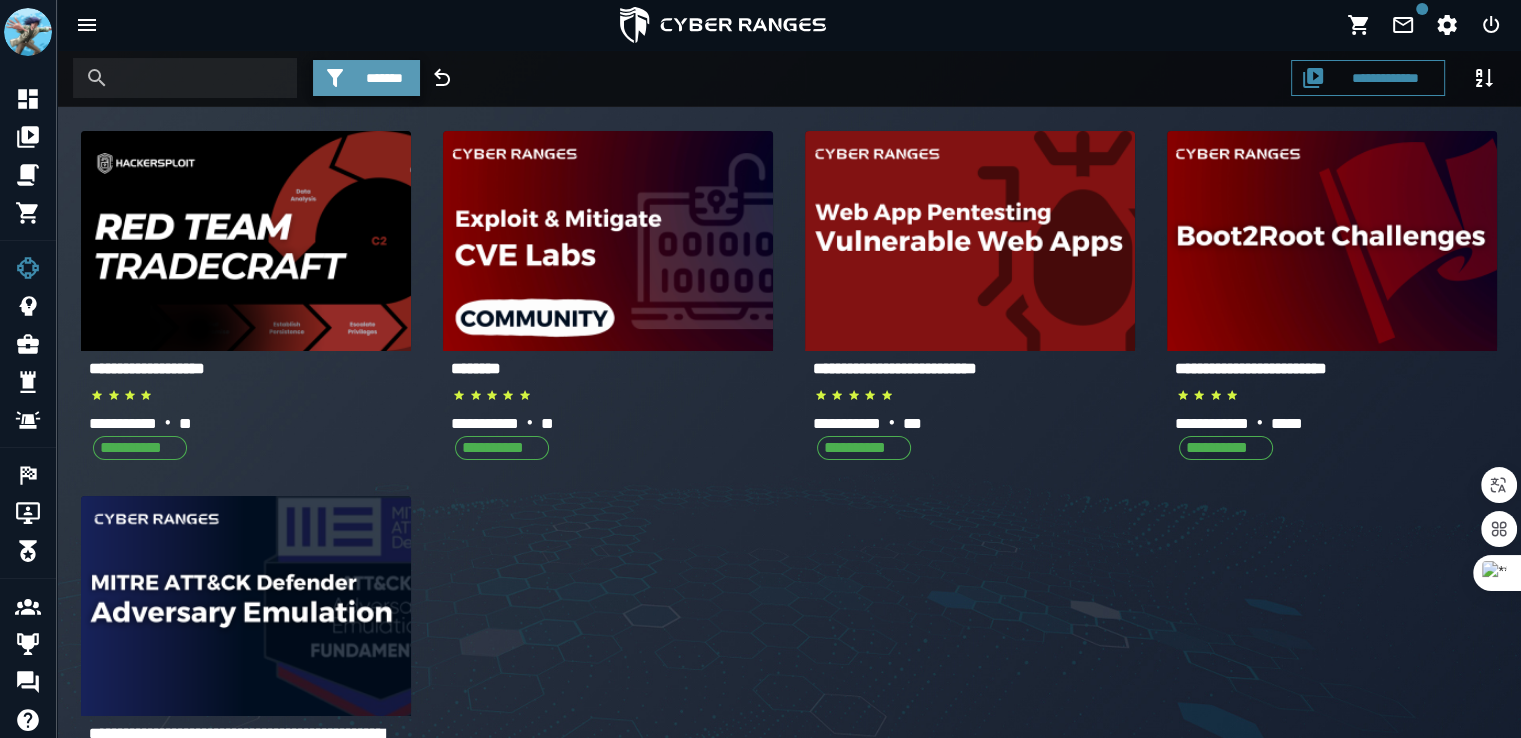 click on "*******" at bounding box center [366, 78] 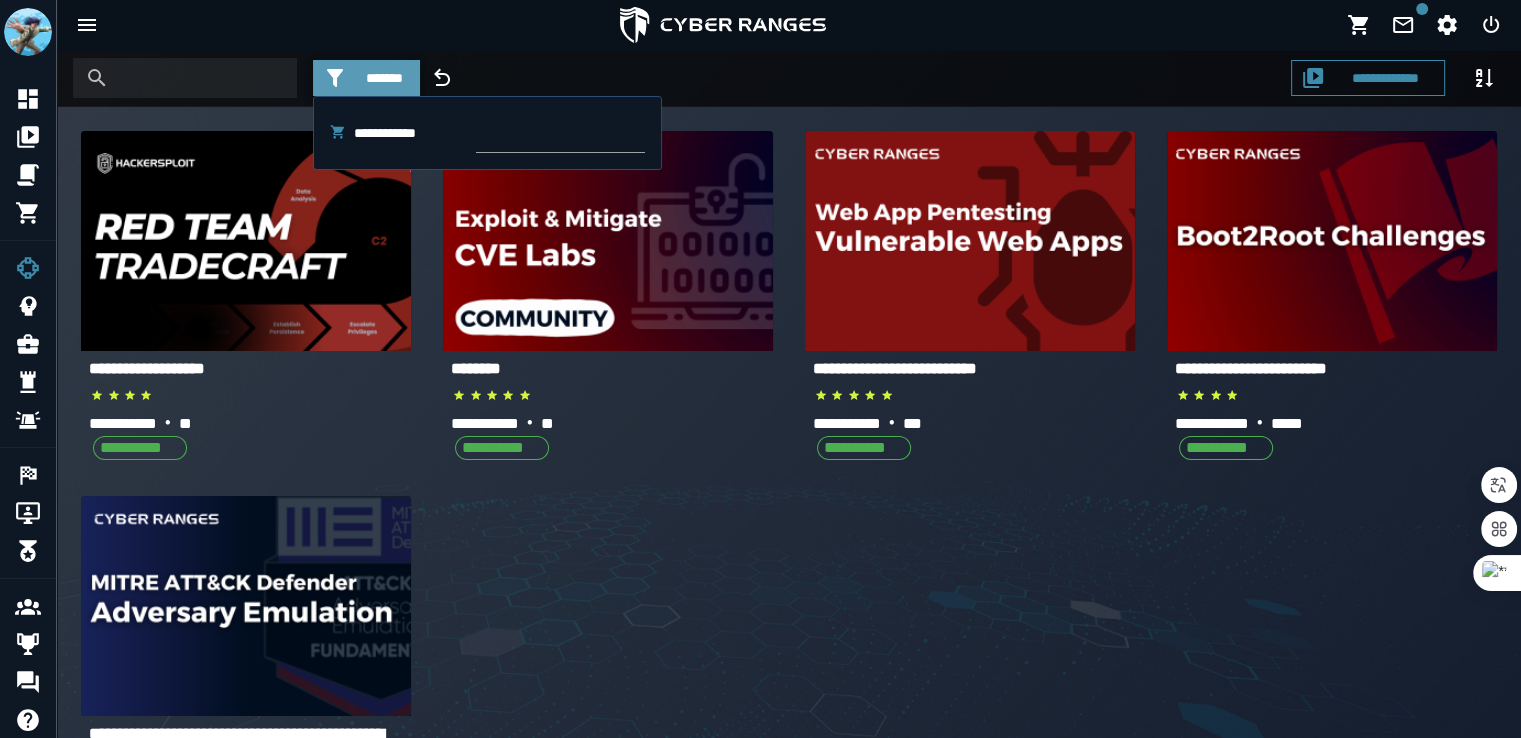 click on "*******" at bounding box center [384, 78] 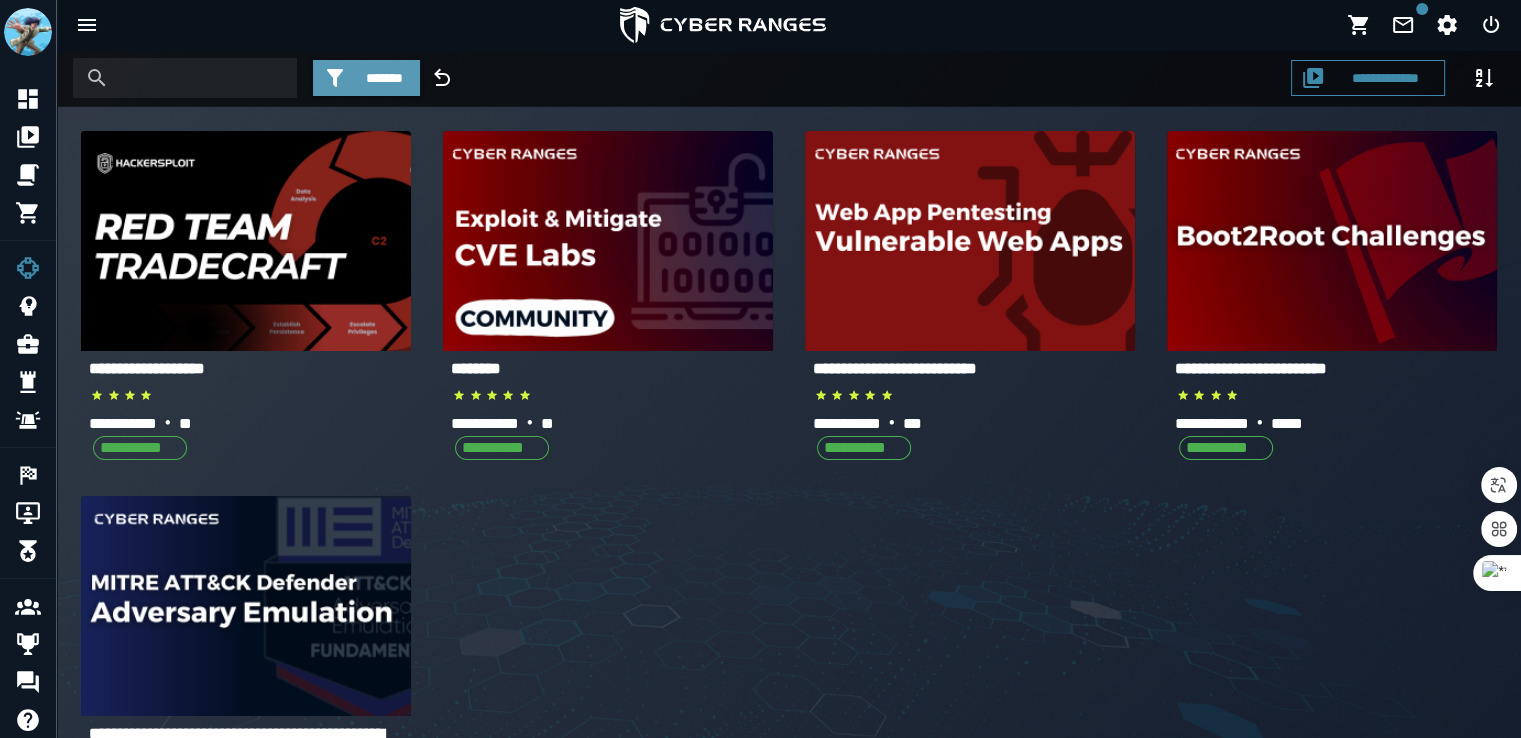 click 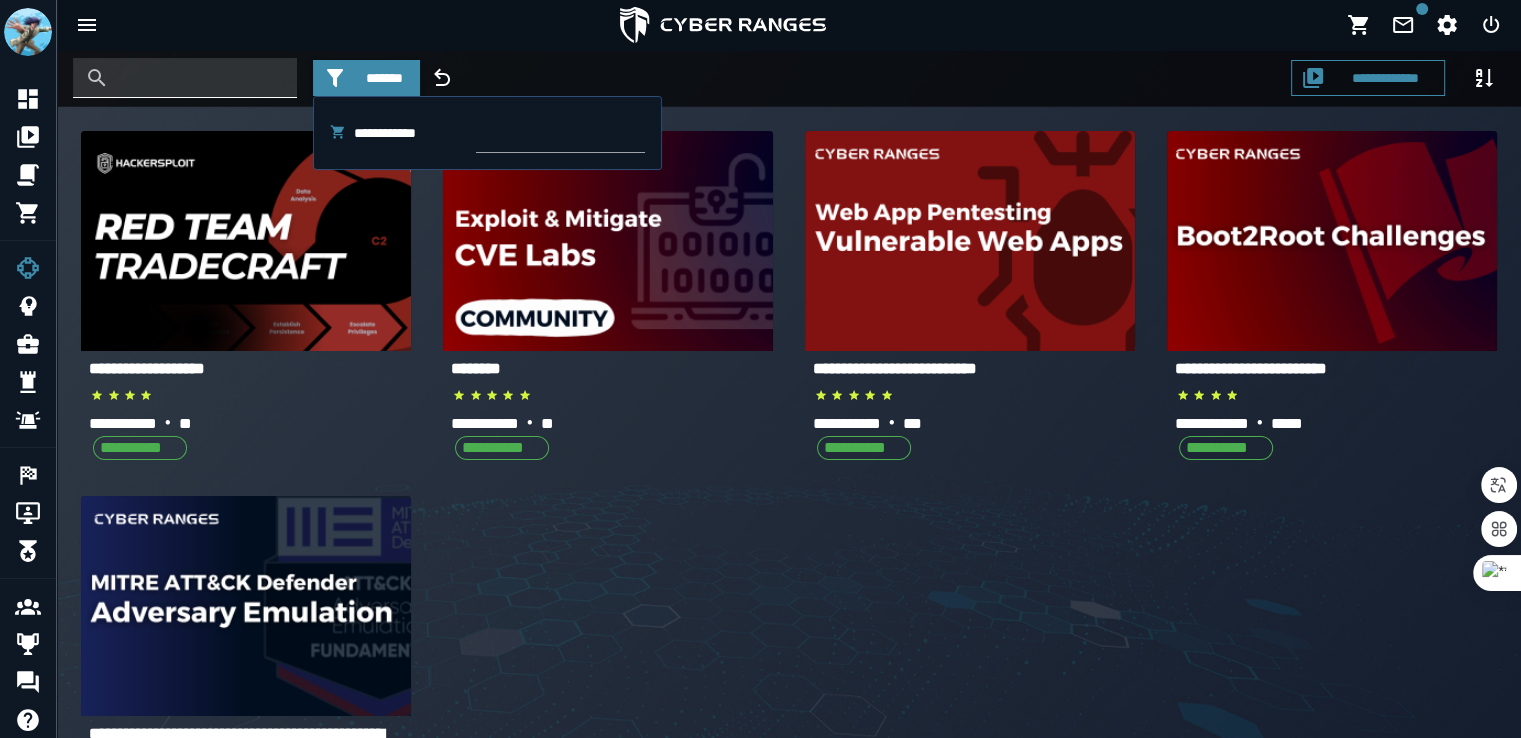 click at bounding box center (200, 78) 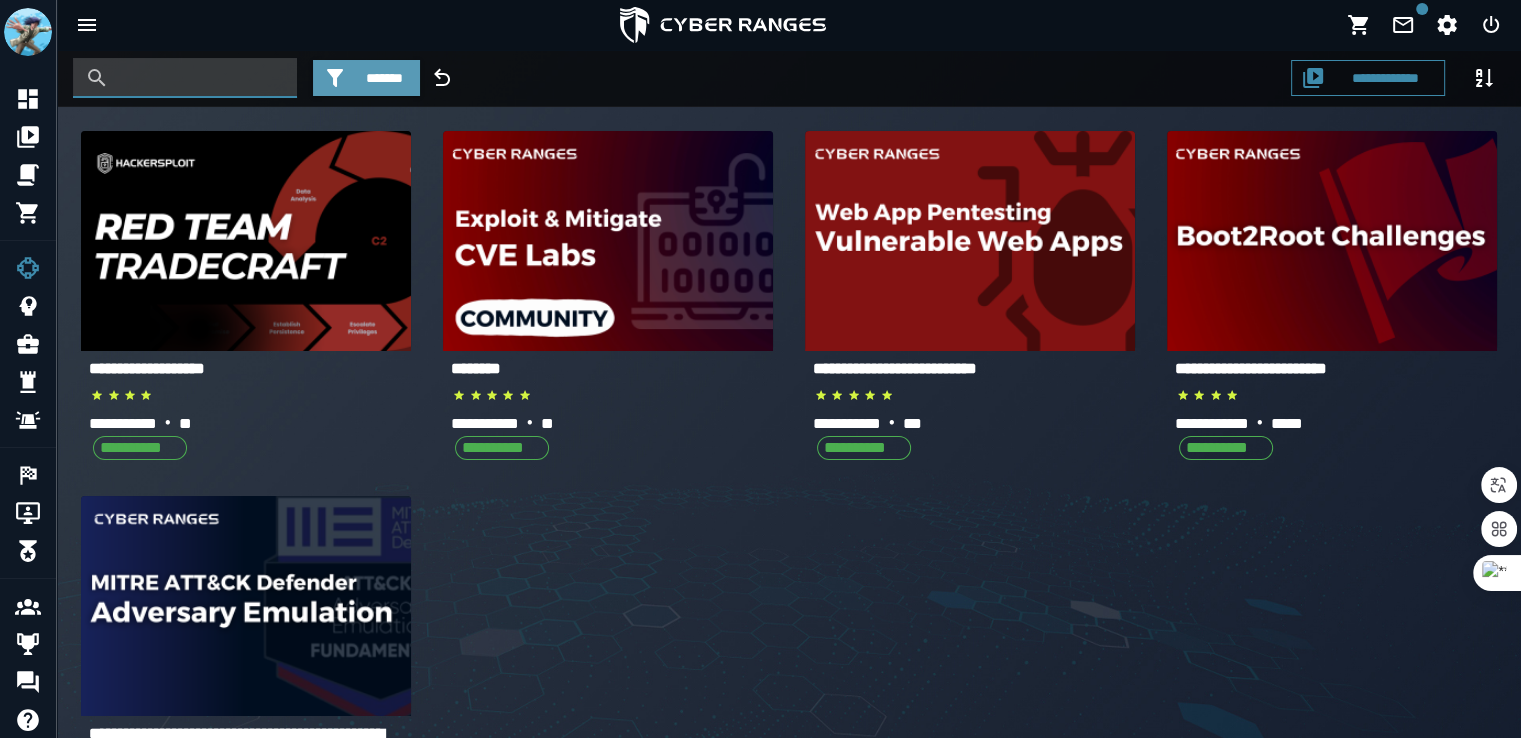 click 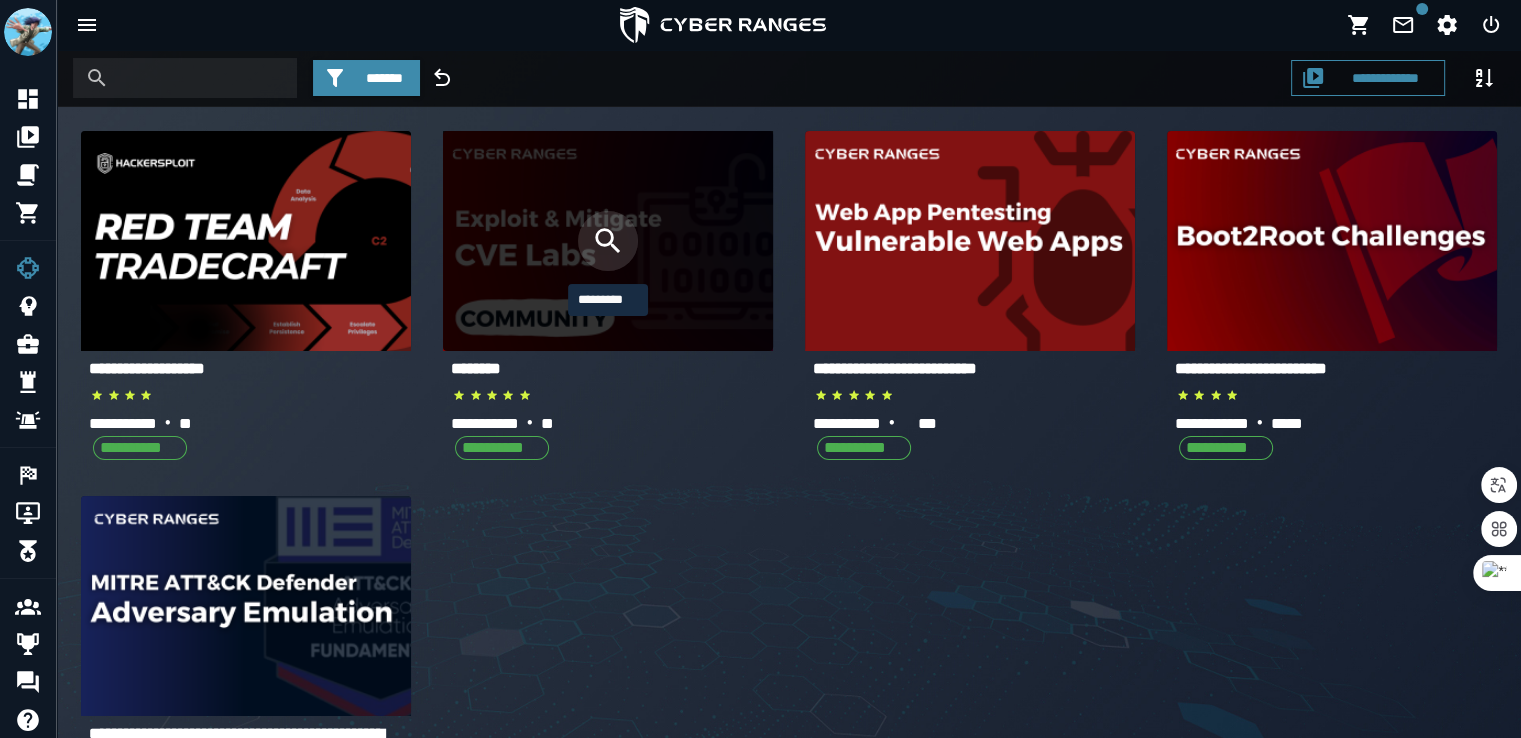 click at bounding box center [608, 241] 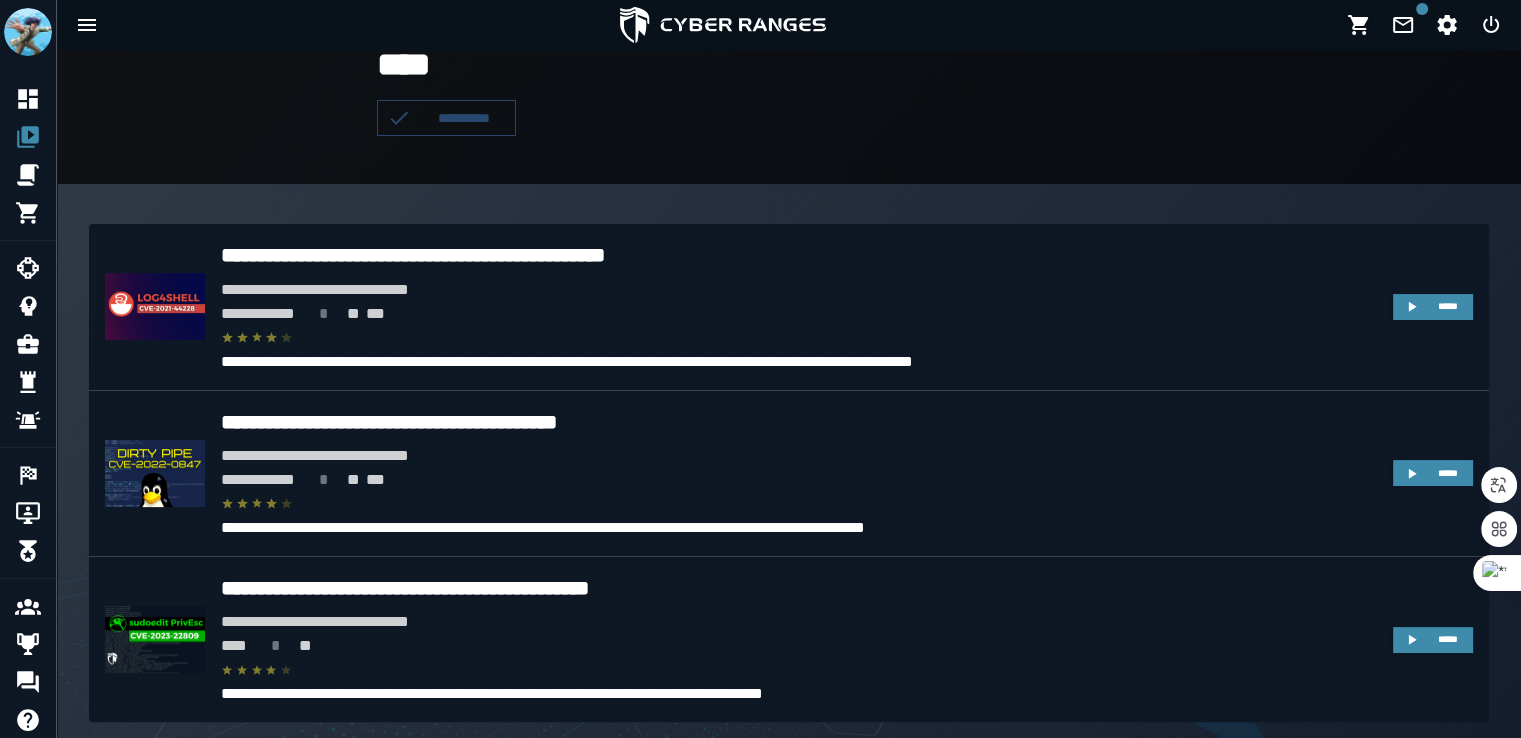 scroll, scrollTop: 0, scrollLeft: 0, axis: both 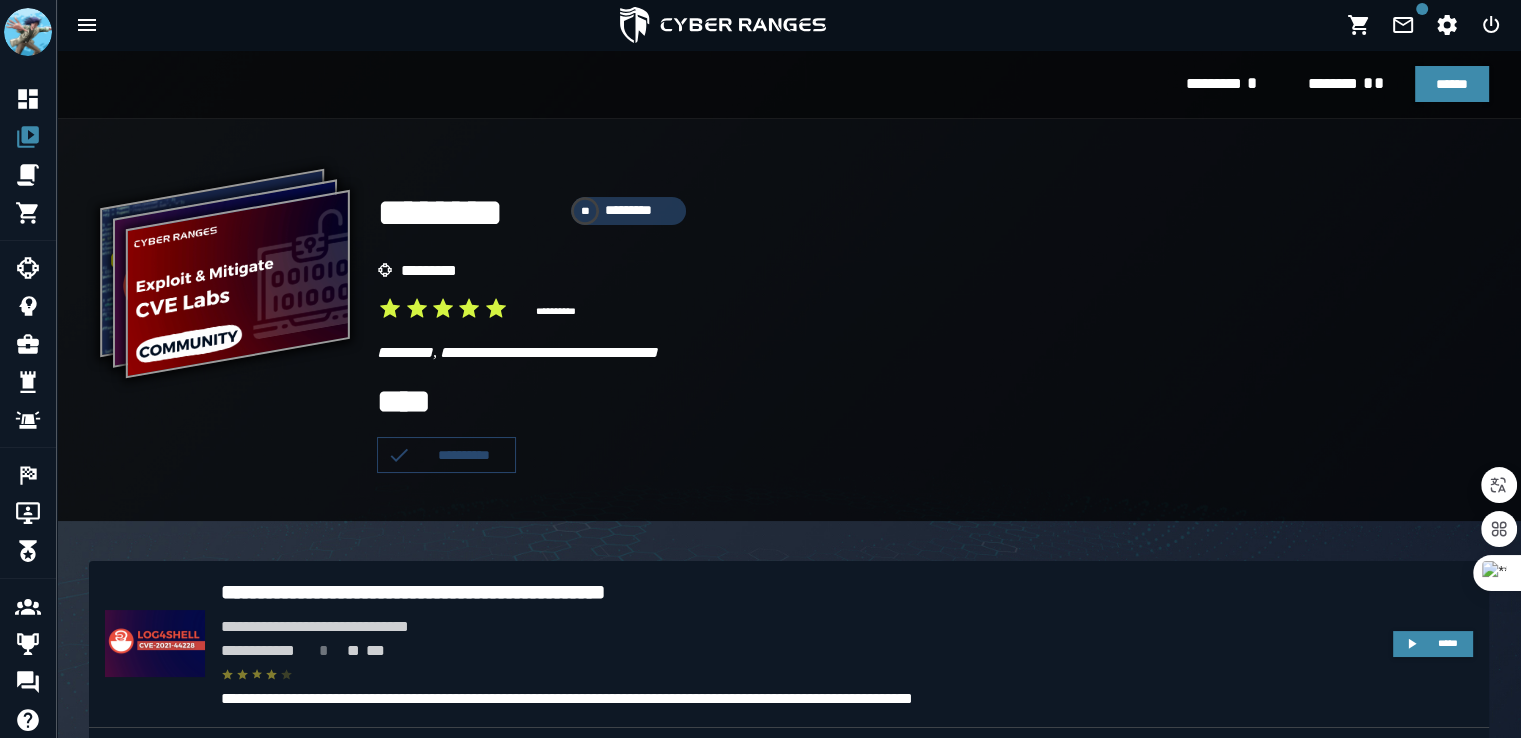 click on "****" 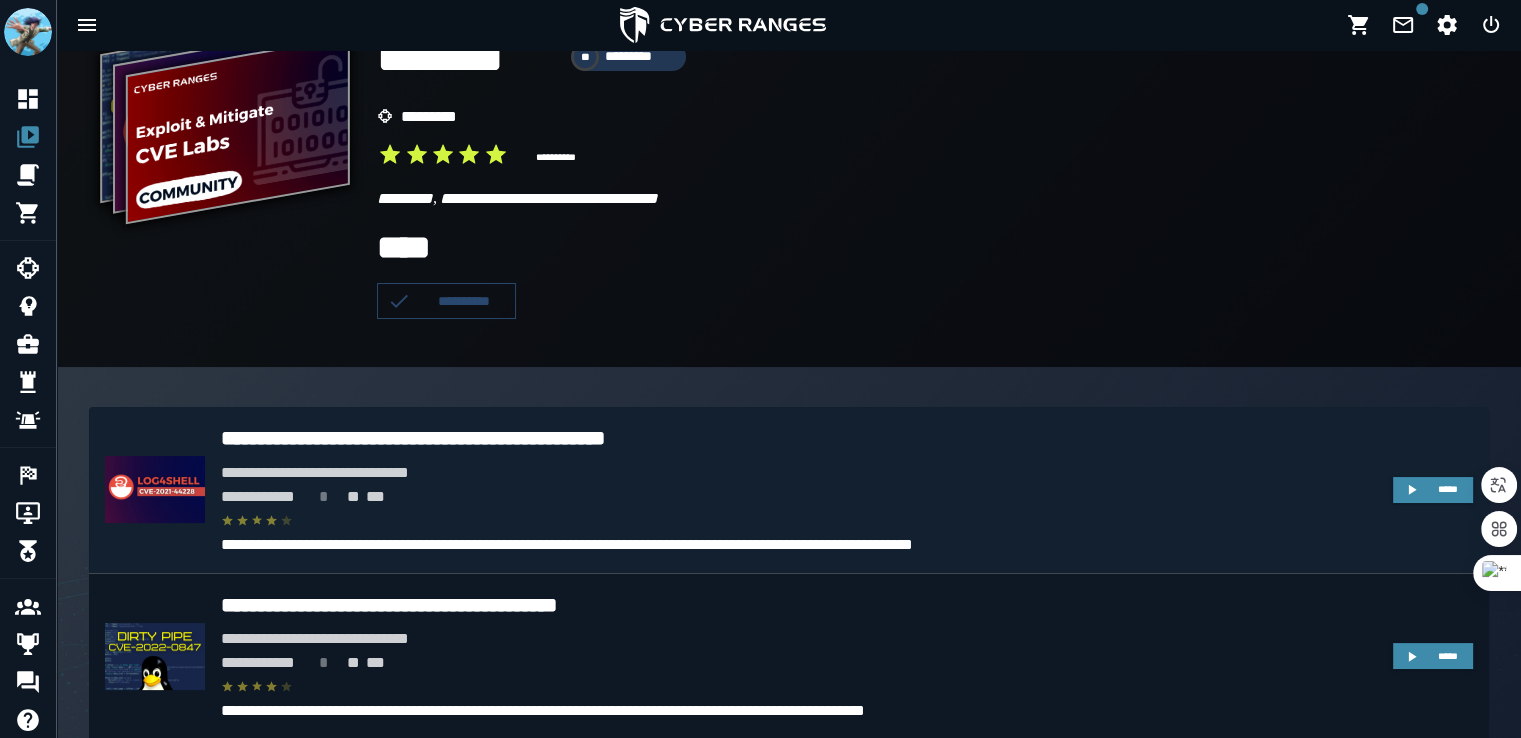 scroll, scrollTop: 0, scrollLeft: 0, axis: both 